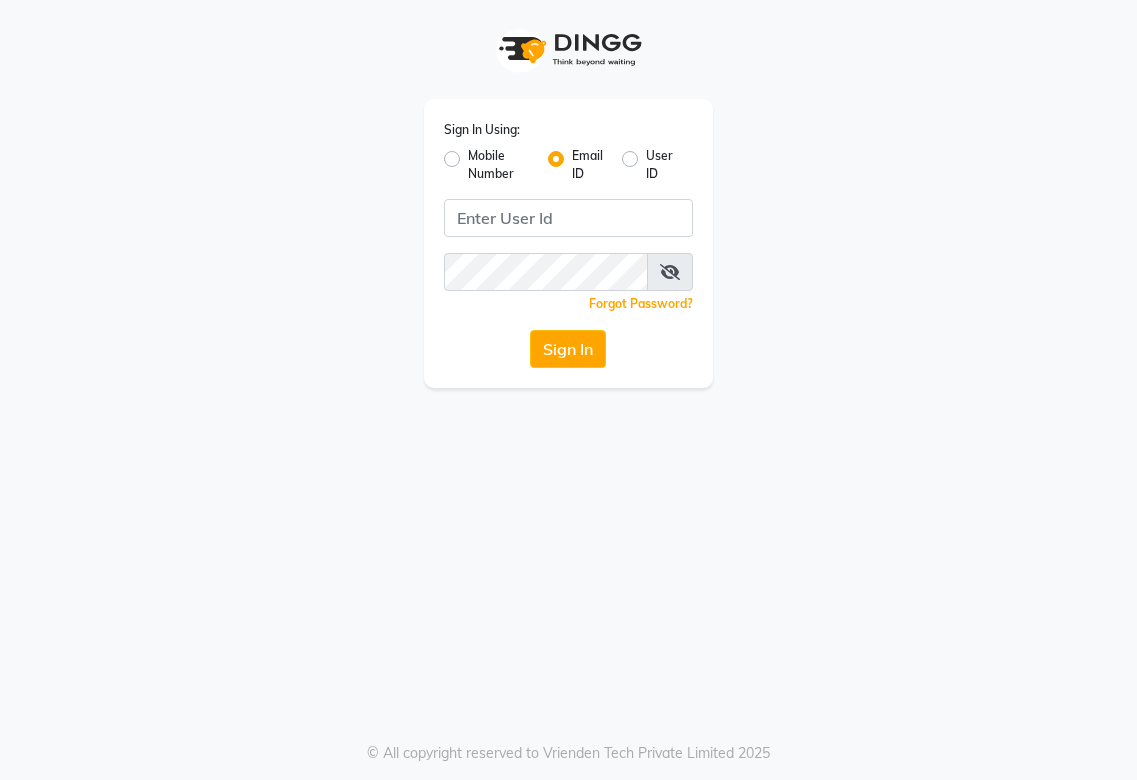 scroll, scrollTop: 0, scrollLeft: 0, axis: both 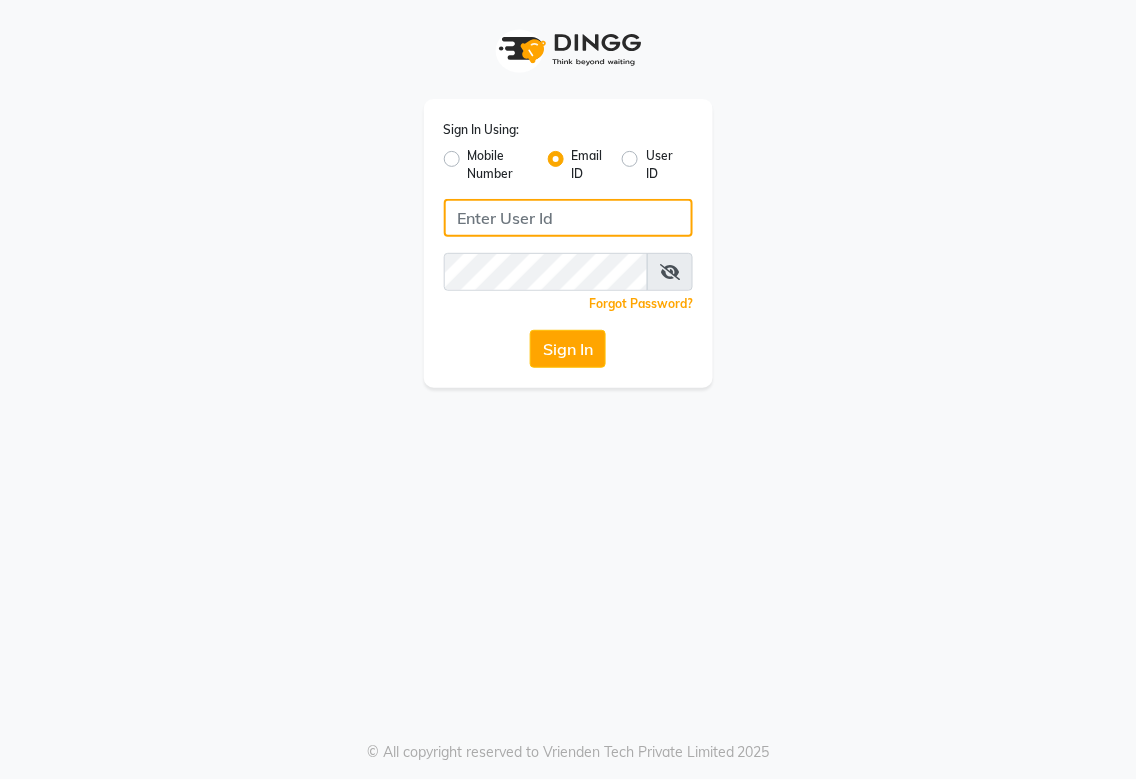 type on "[EMAIL]" 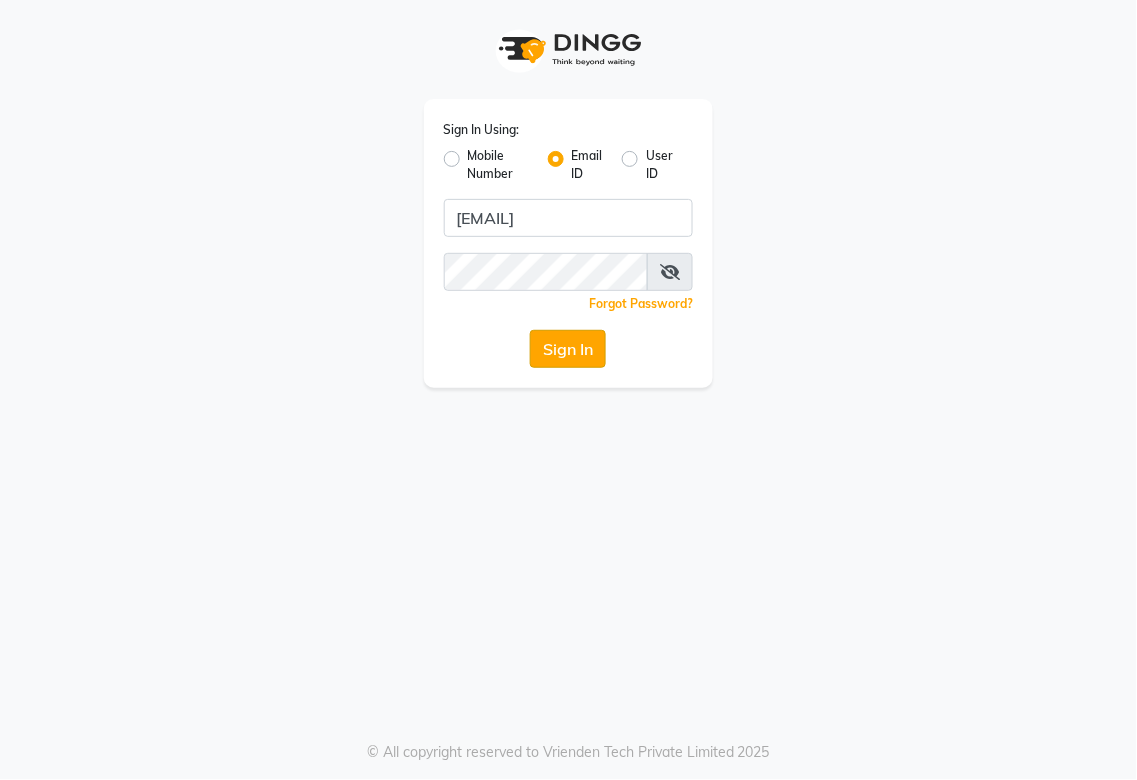 click on "Sign In" 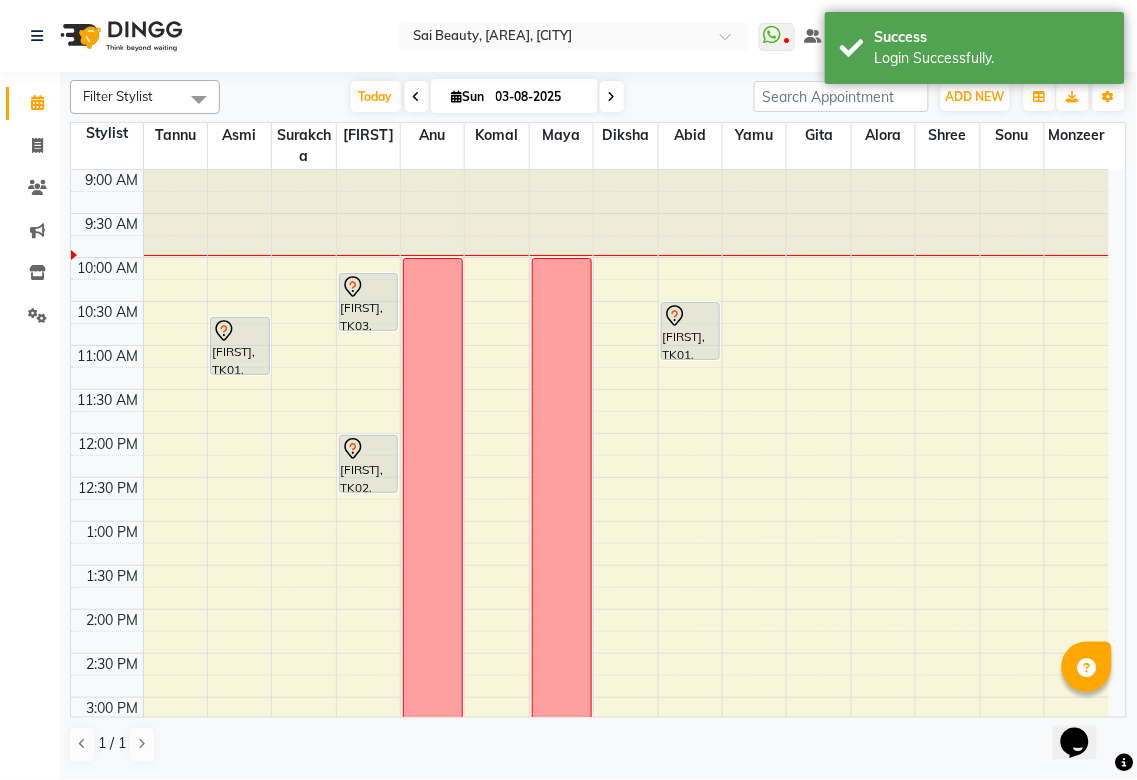 scroll, scrollTop: 0, scrollLeft: 0, axis: both 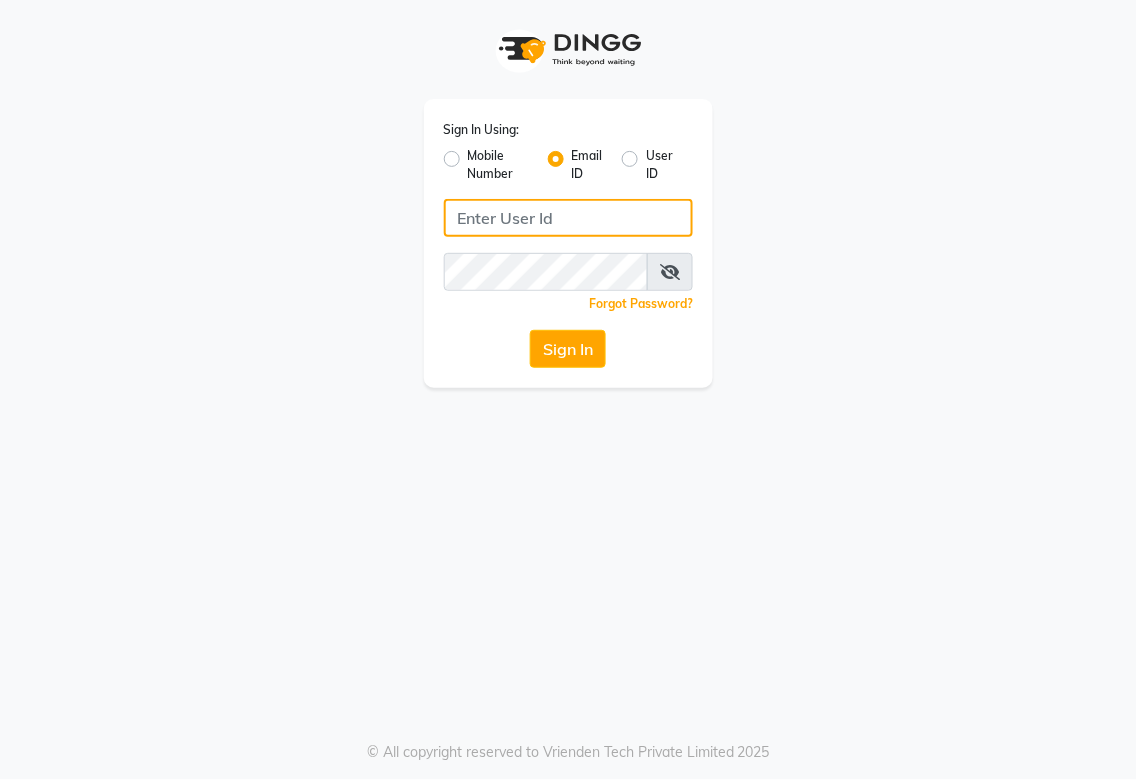 type on "[EMAIL]" 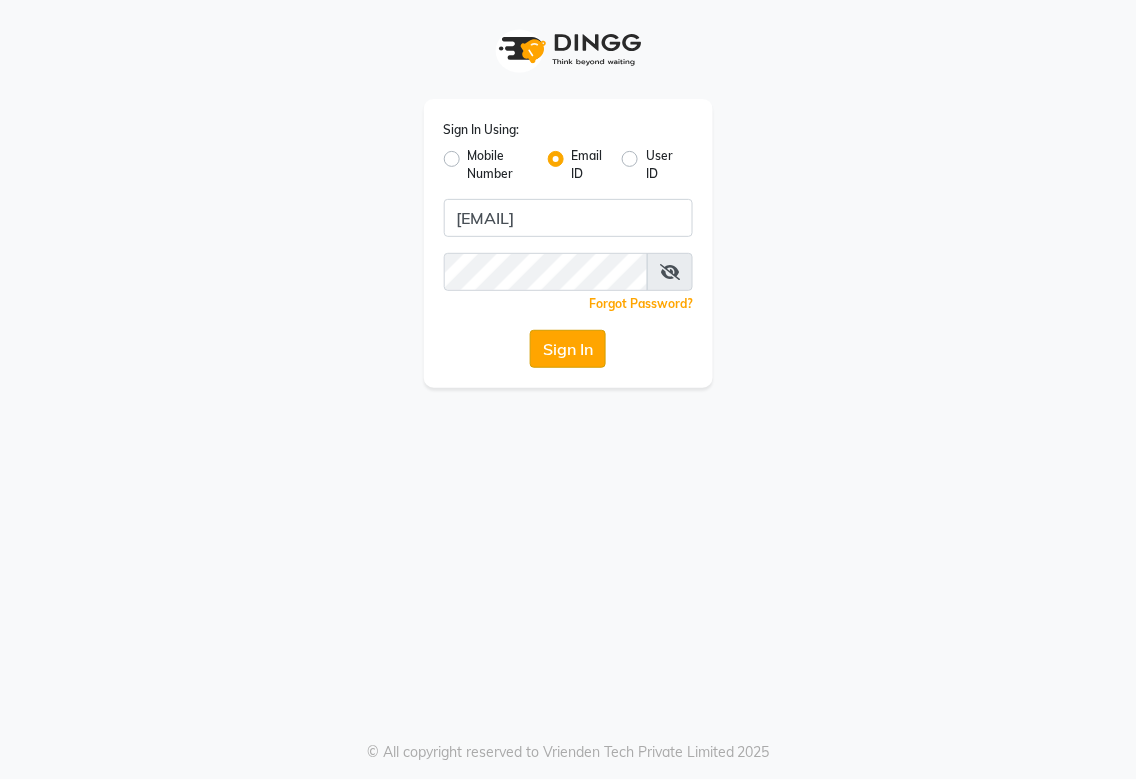 click on "Sign In" 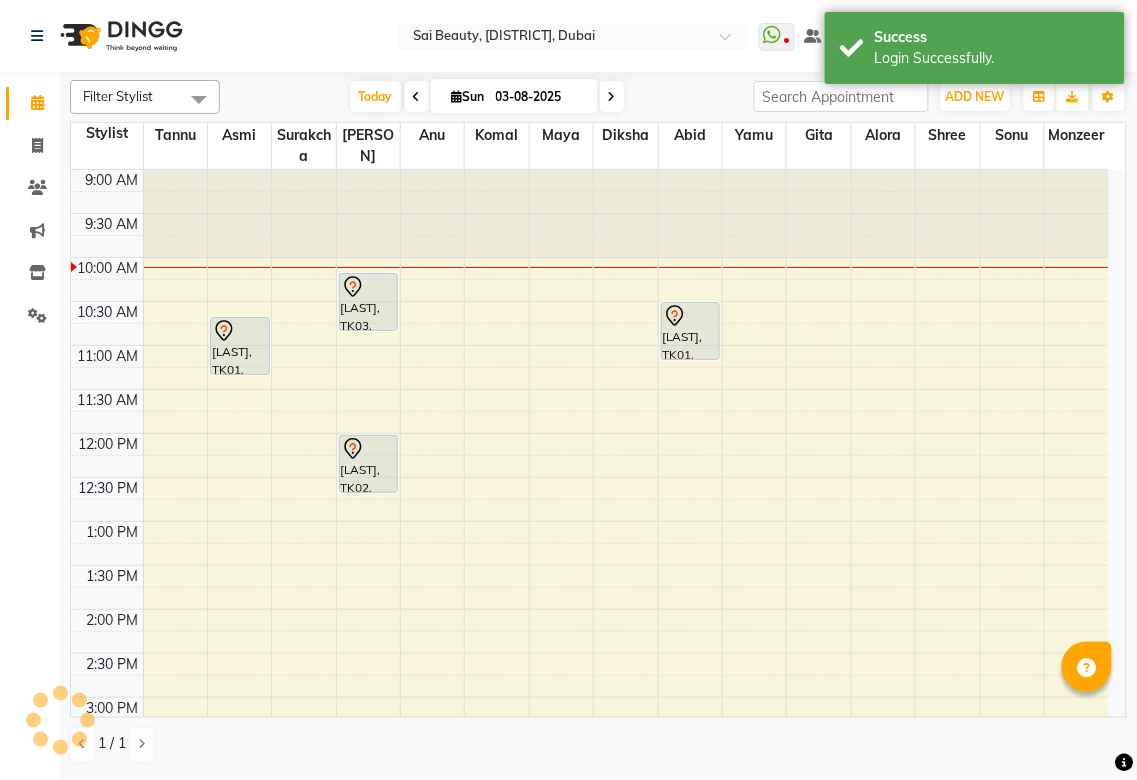scroll, scrollTop: 0, scrollLeft: 0, axis: both 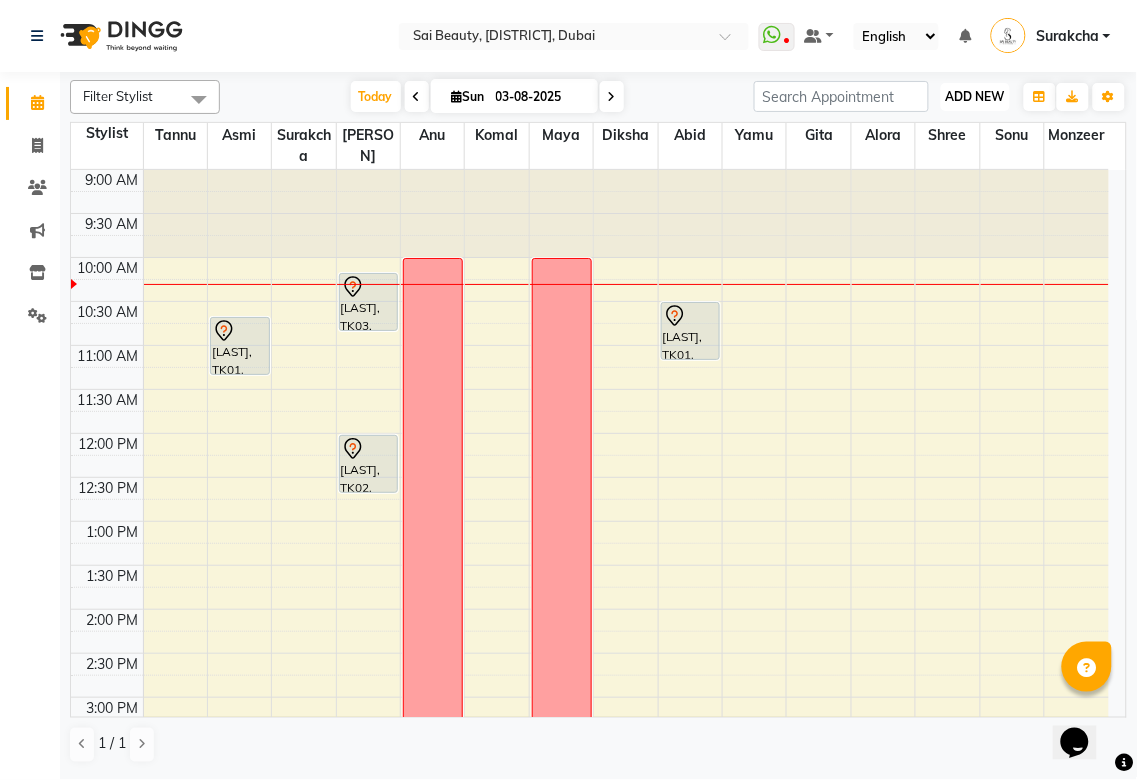 click on "ADD NEW" at bounding box center [975, 96] 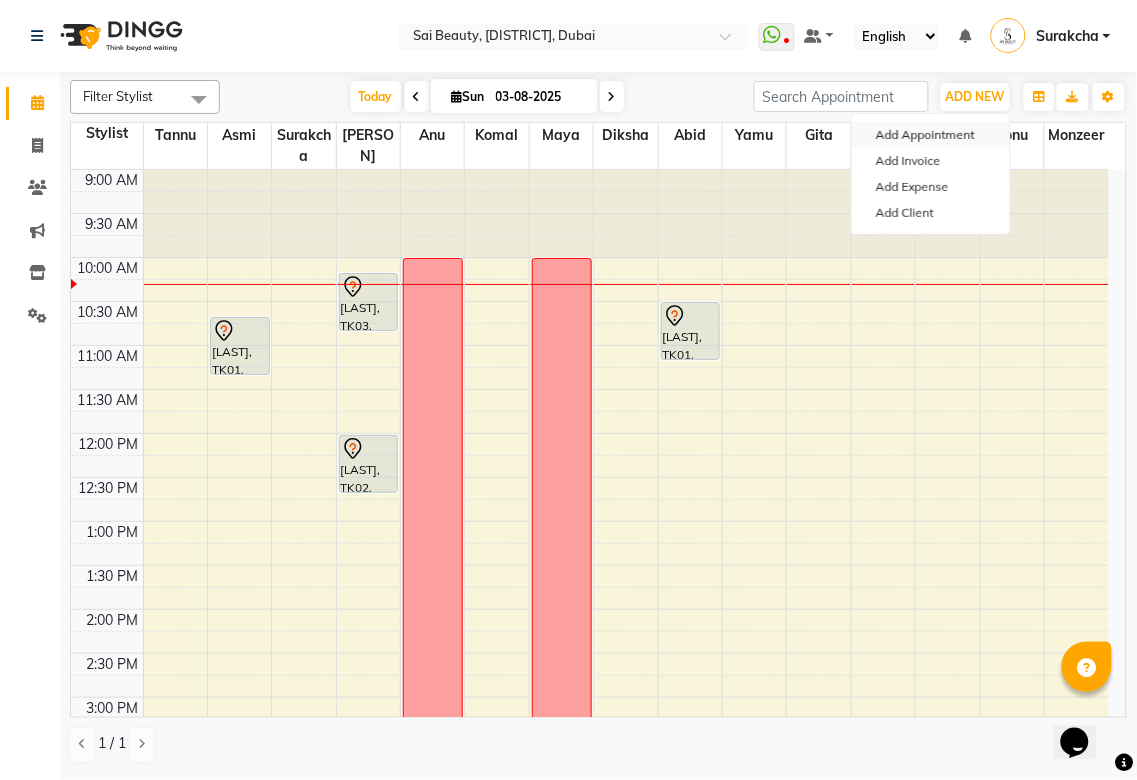 click on "Add Appointment" at bounding box center (931, 135) 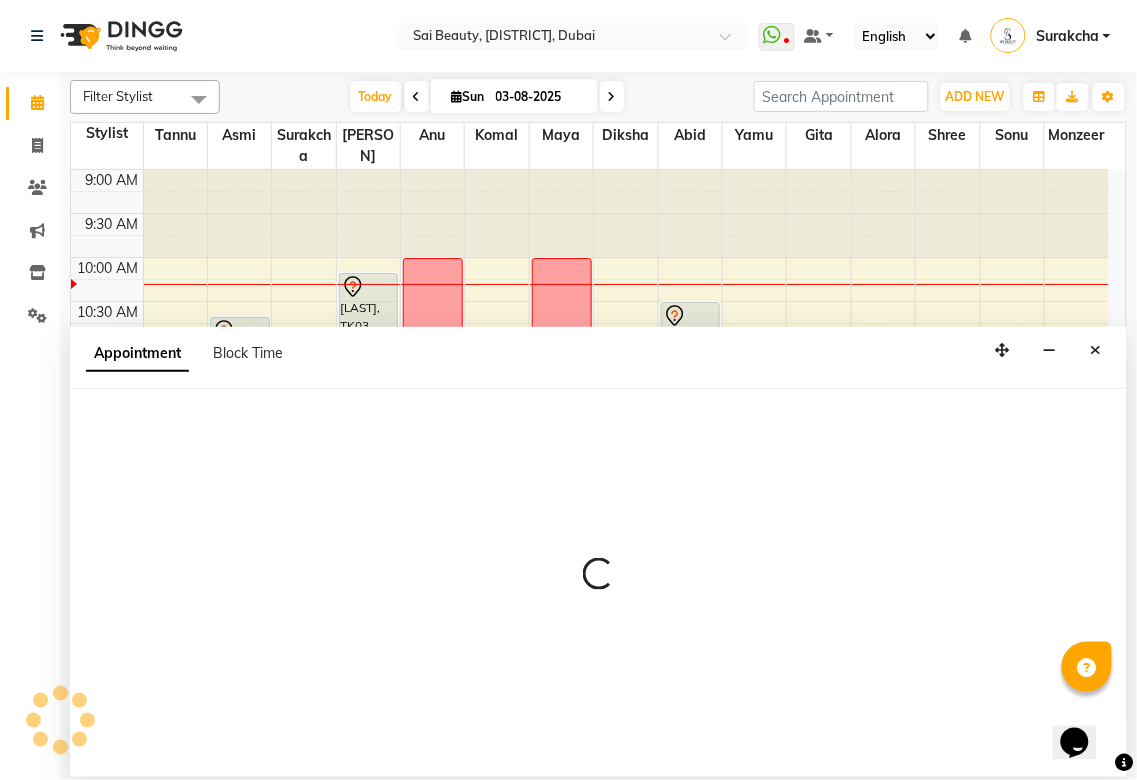 select on "600" 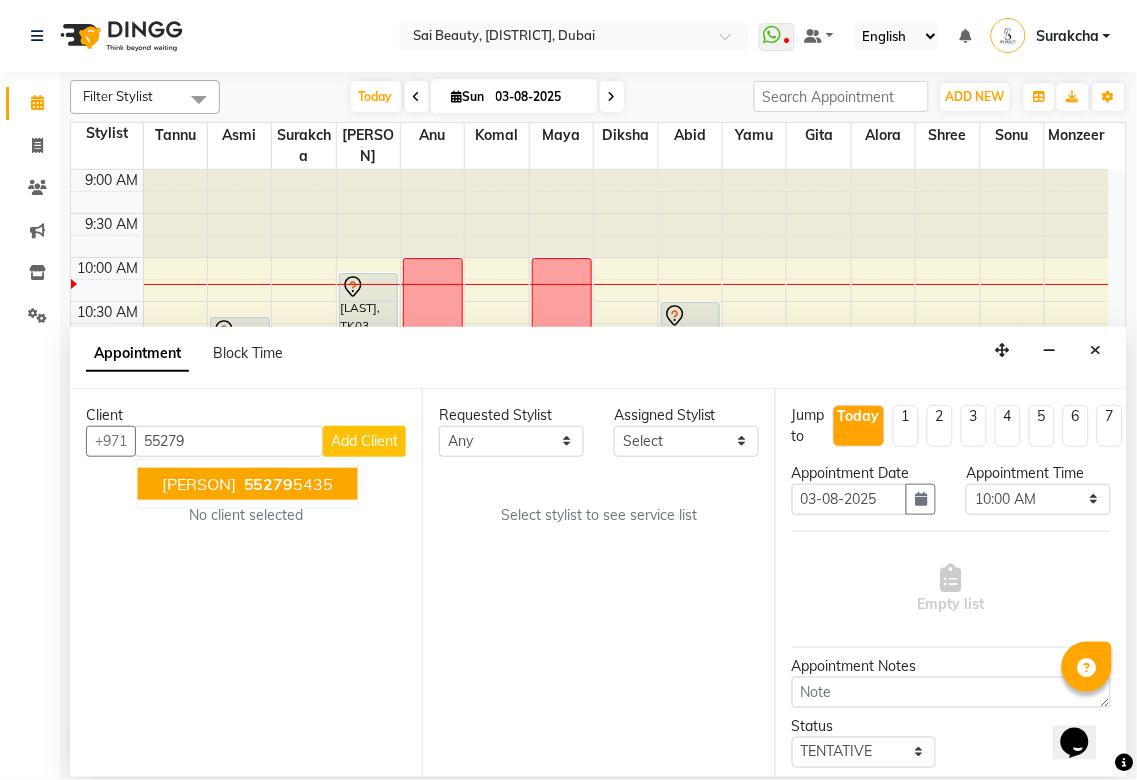 click on "55279 5435" at bounding box center (287, 484) 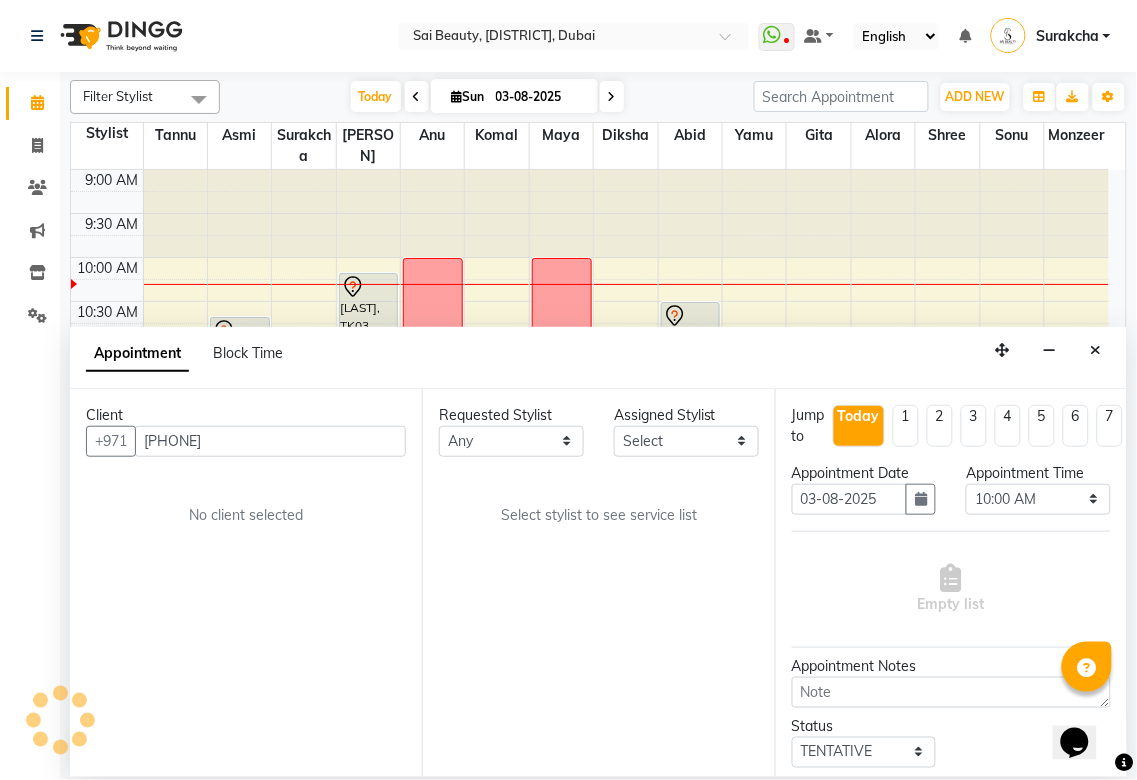 type on "552795435" 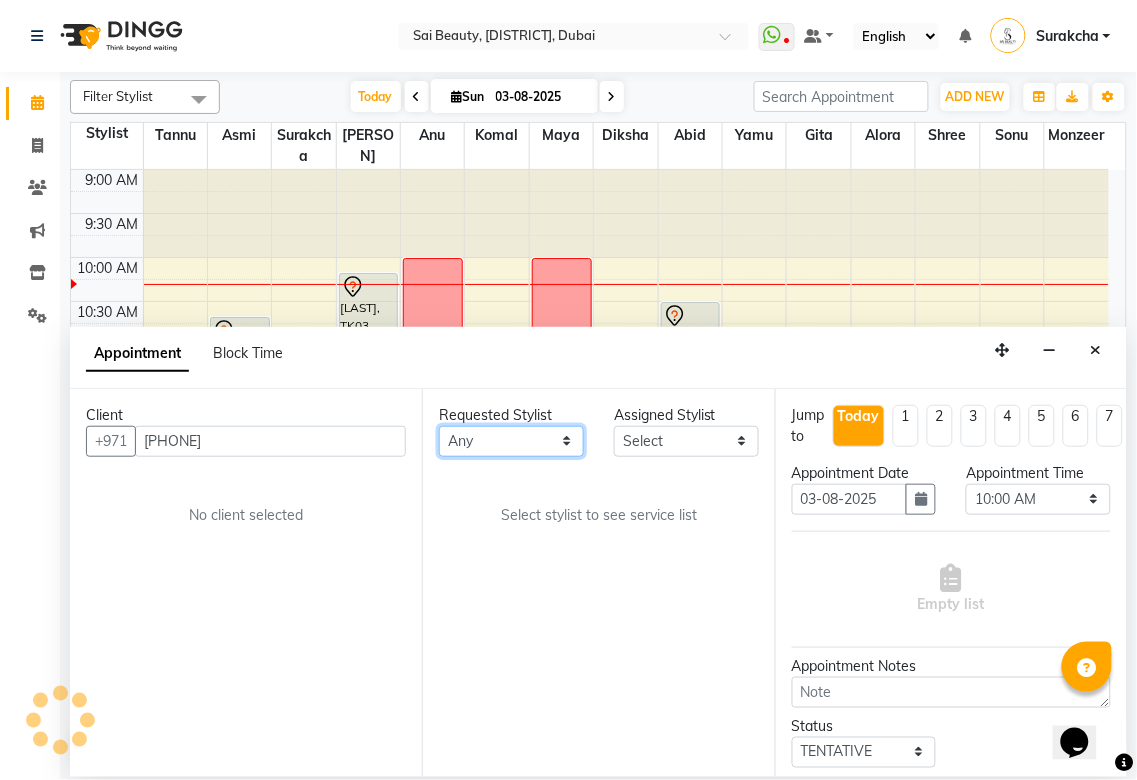 click on "Any Abid Alora Anu Asmi Diksha Gita Komal maya Monzeer shree sonu Surakcha Susmita Tannu Yamu" at bounding box center [511, 441] 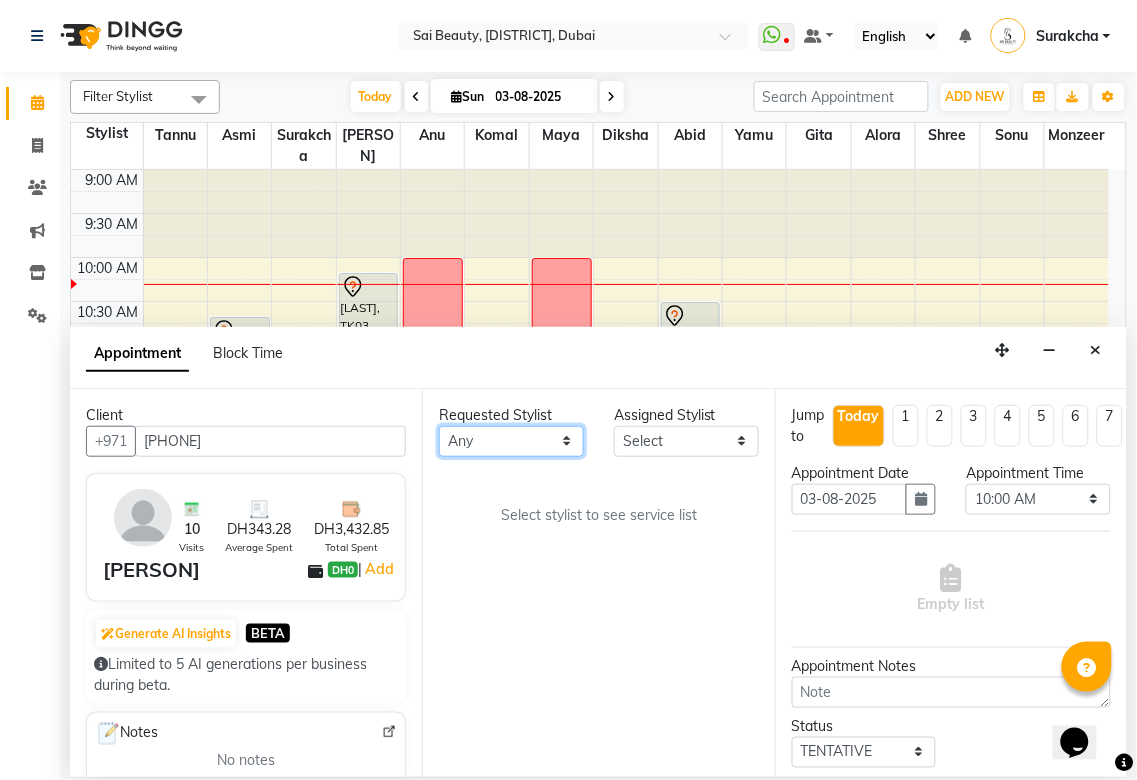 select on "35329" 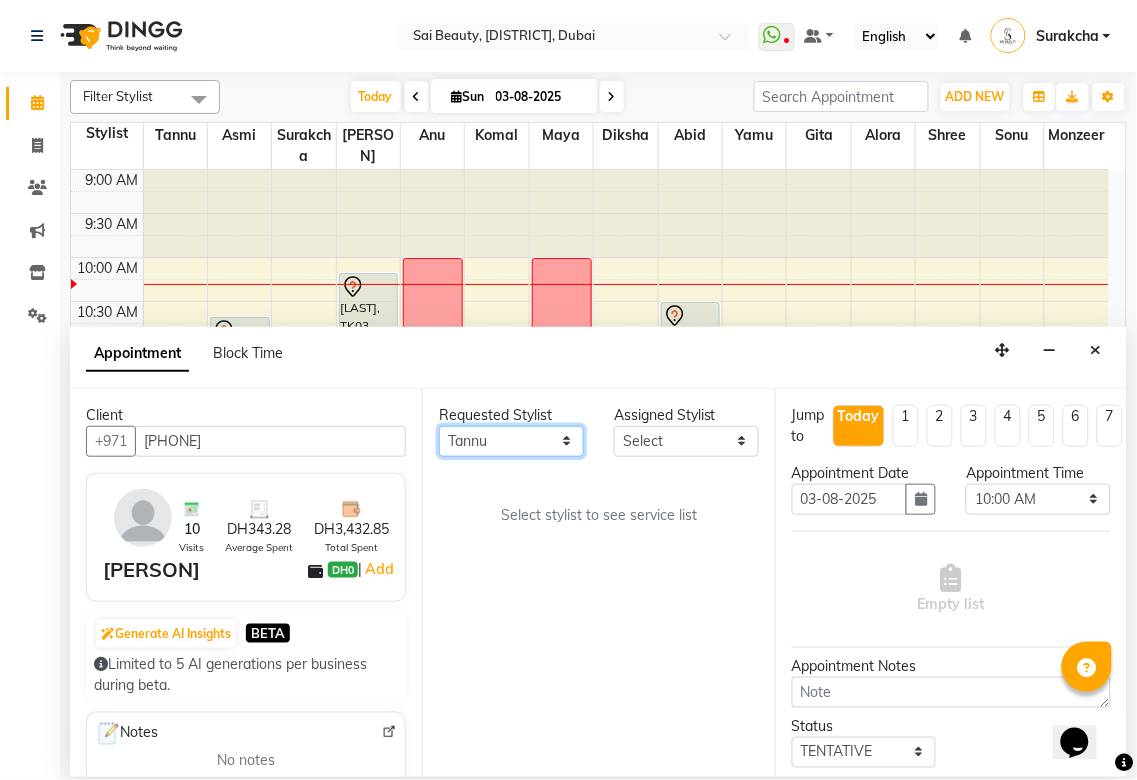 click on "Any Abid Alora Anu Asmi Diksha Gita Komal maya Monzeer shree sonu Surakcha Susmita Tannu Yamu" at bounding box center [511, 441] 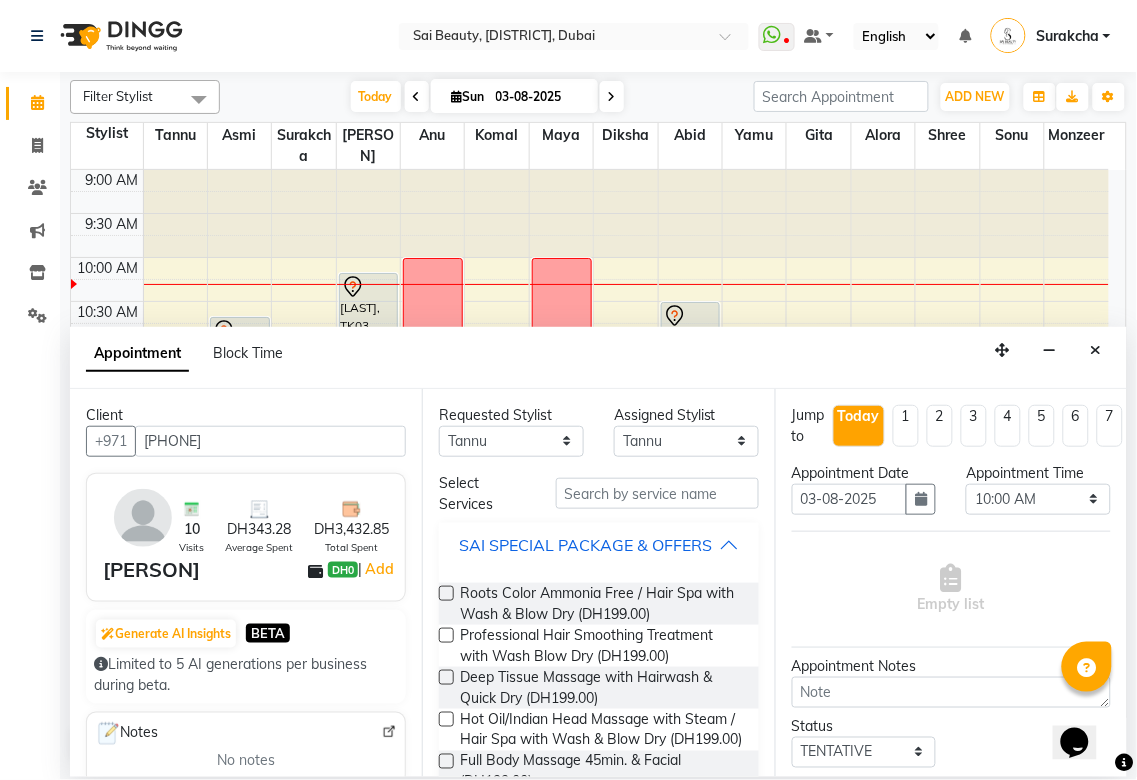 click on "SAI SPECIAL PACKAGE & OFFERS" at bounding box center (585, 545) 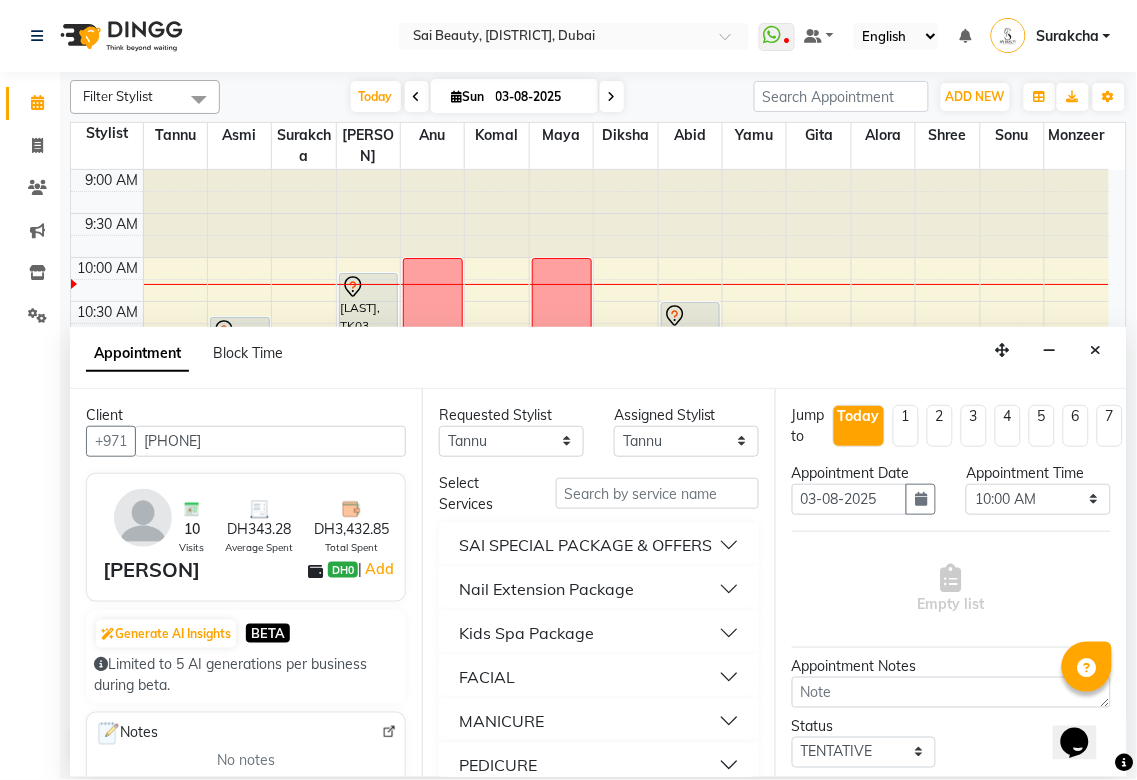 click on "SAI SPECIAL PACKAGE & OFFERS" at bounding box center (585, 545) 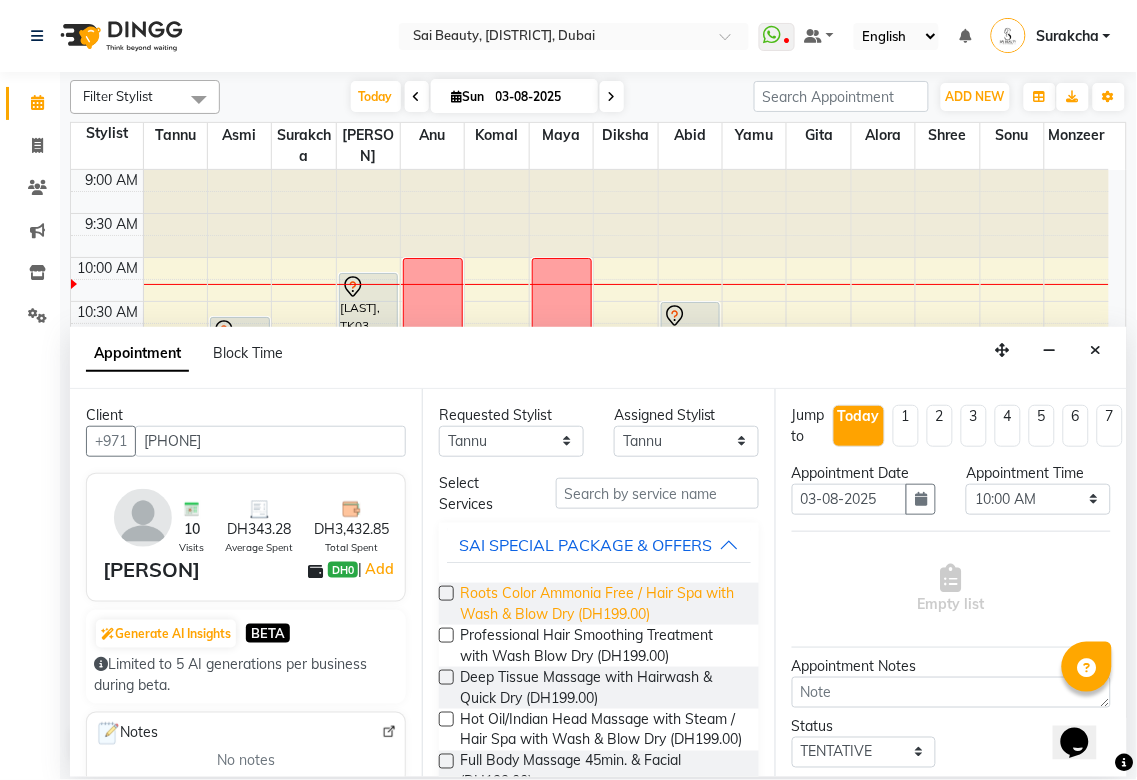 click on "Roots Color Ammonia Free / Hair Spa with Wash & Blow Dry (DH199.00)" at bounding box center [601, 604] 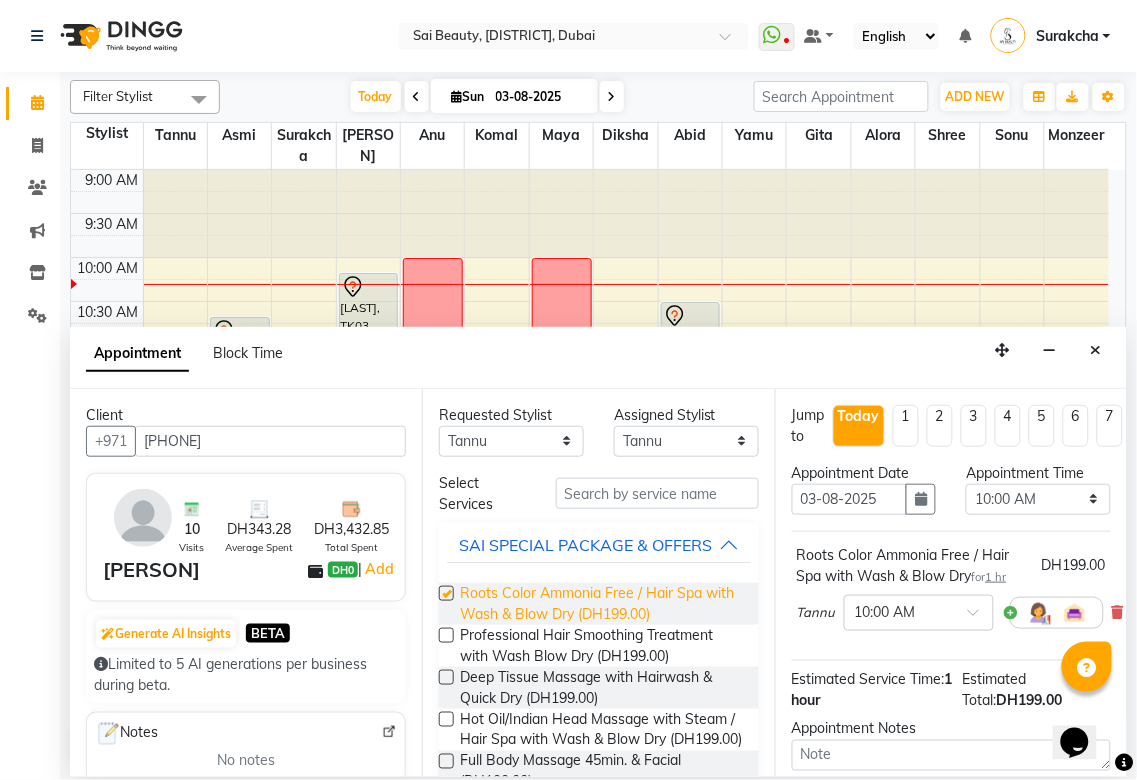 checkbox on "false" 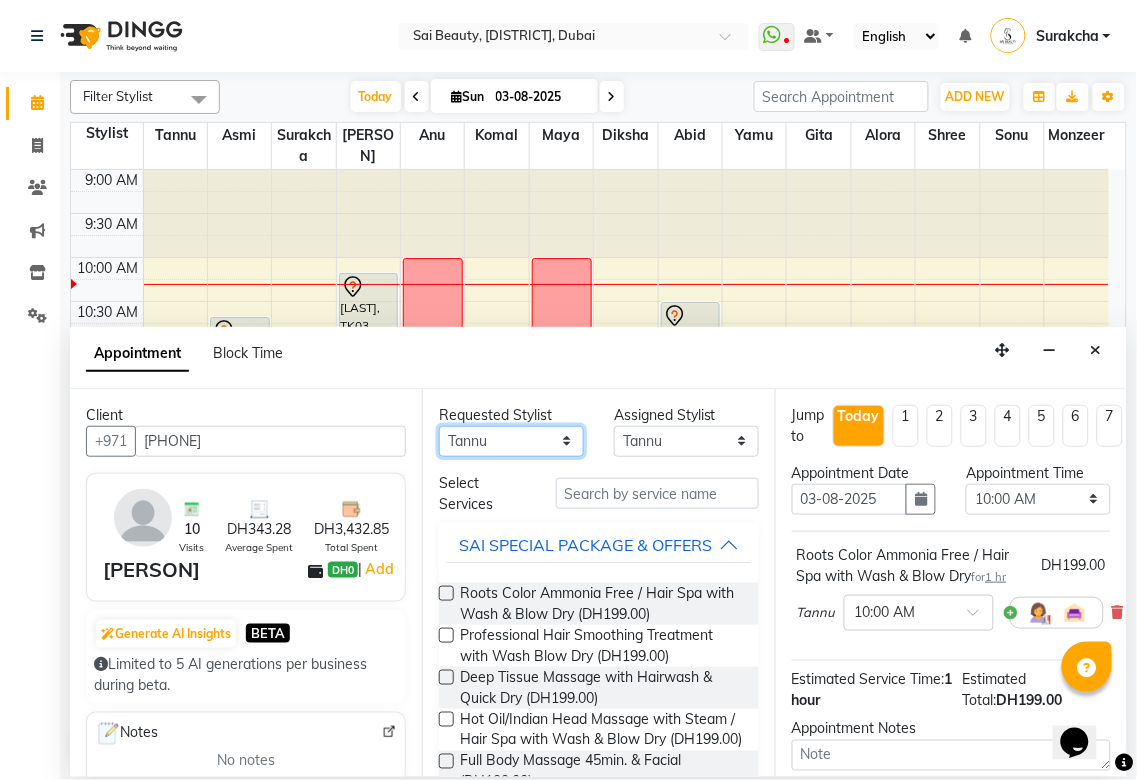 click on "Any Abid Alora Anu Asmi Diksha Gita Komal maya Monzeer shree sonu Surakcha Susmita Tannu Yamu" at bounding box center [511, 441] 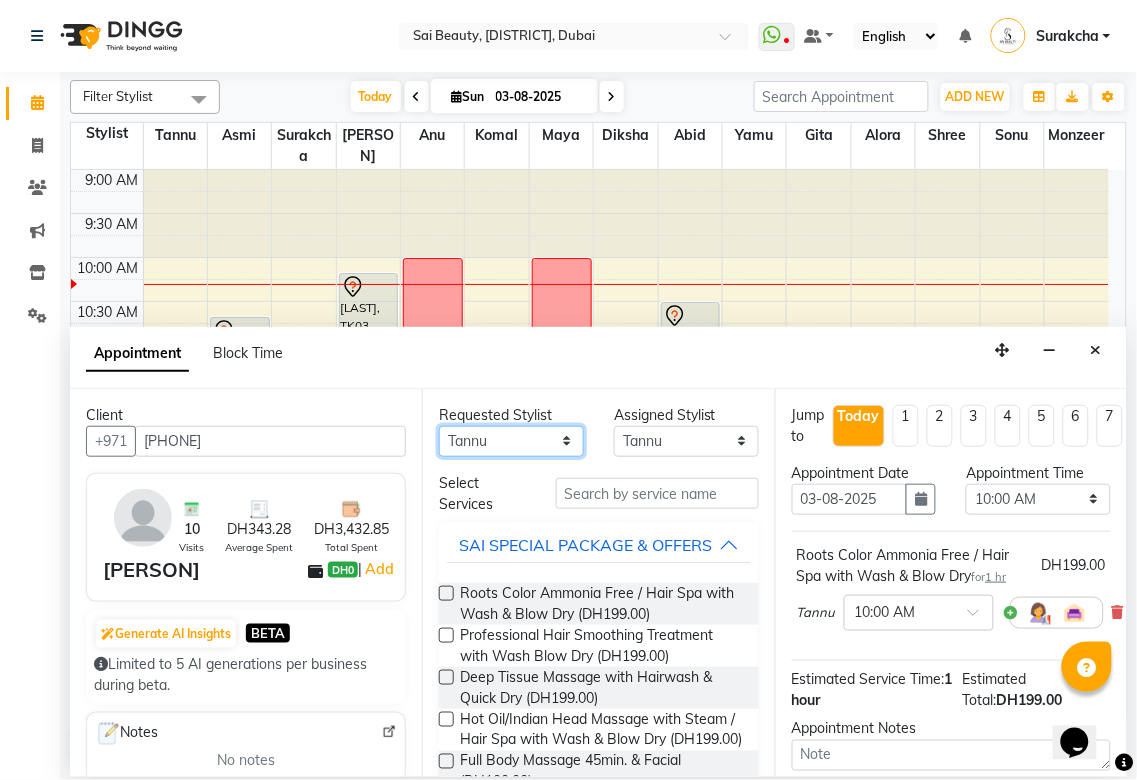 select on "43674" 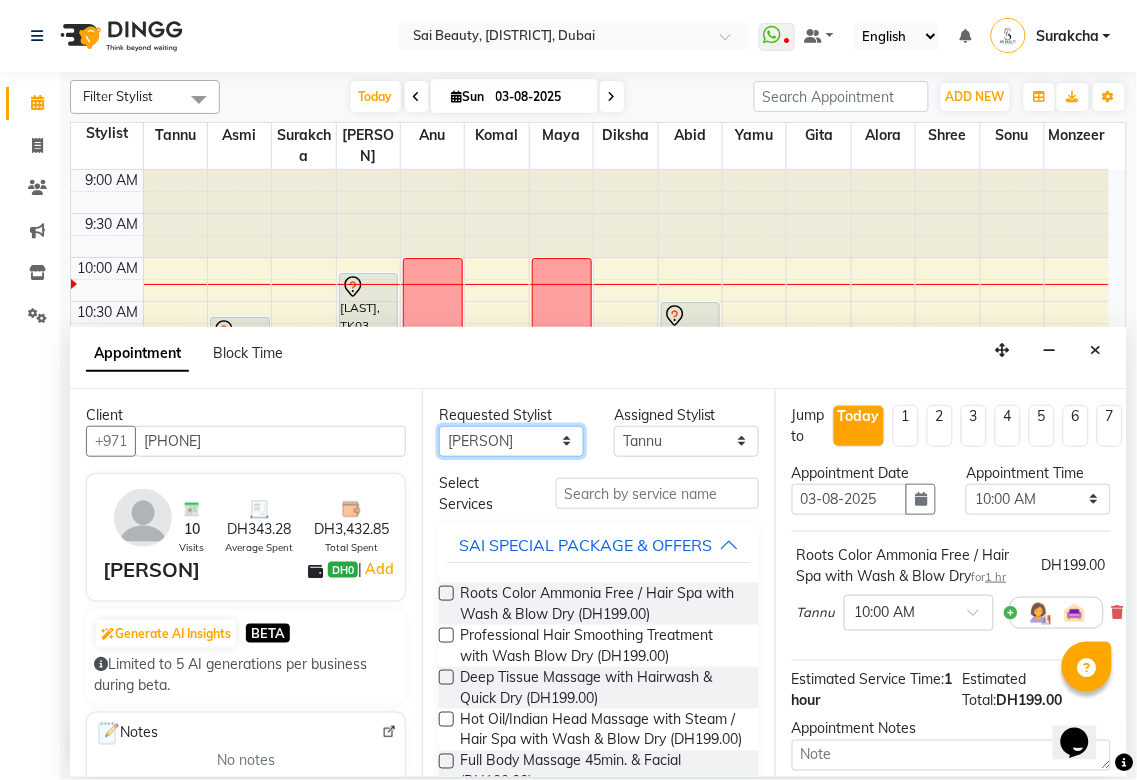click on "Any Abid Alora Anu Asmi Diksha Gita Komal maya Monzeer shree sonu Surakcha Susmita Tannu Yamu" at bounding box center (511, 441) 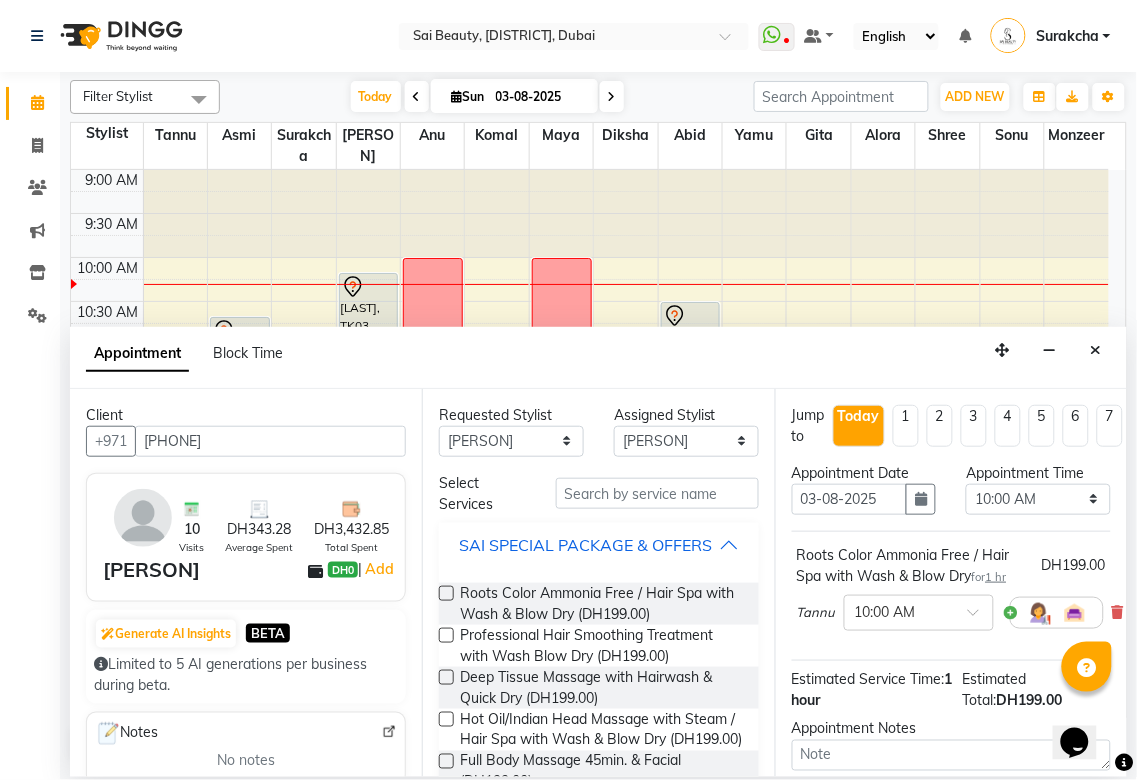click on "SAI SPECIAL PACKAGE & OFFERS" at bounding box center (585, 545) 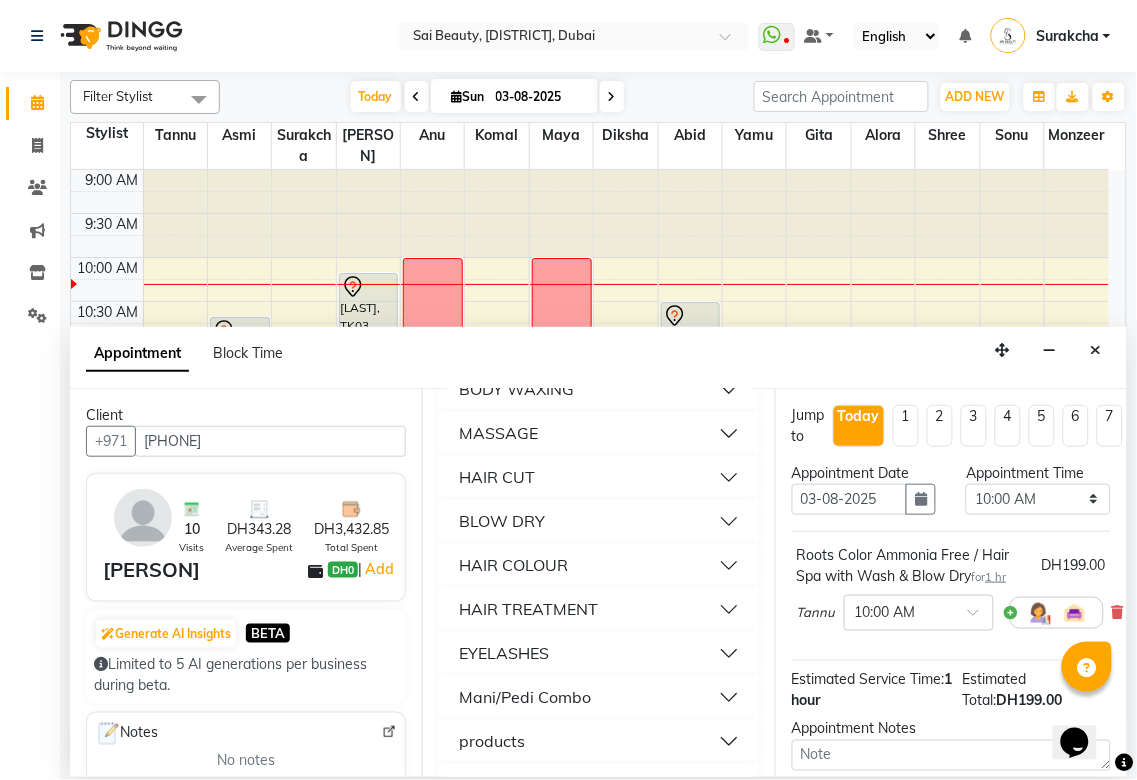 scroll, scrollTop: 792, scrollLeft: 0, axis: vertical 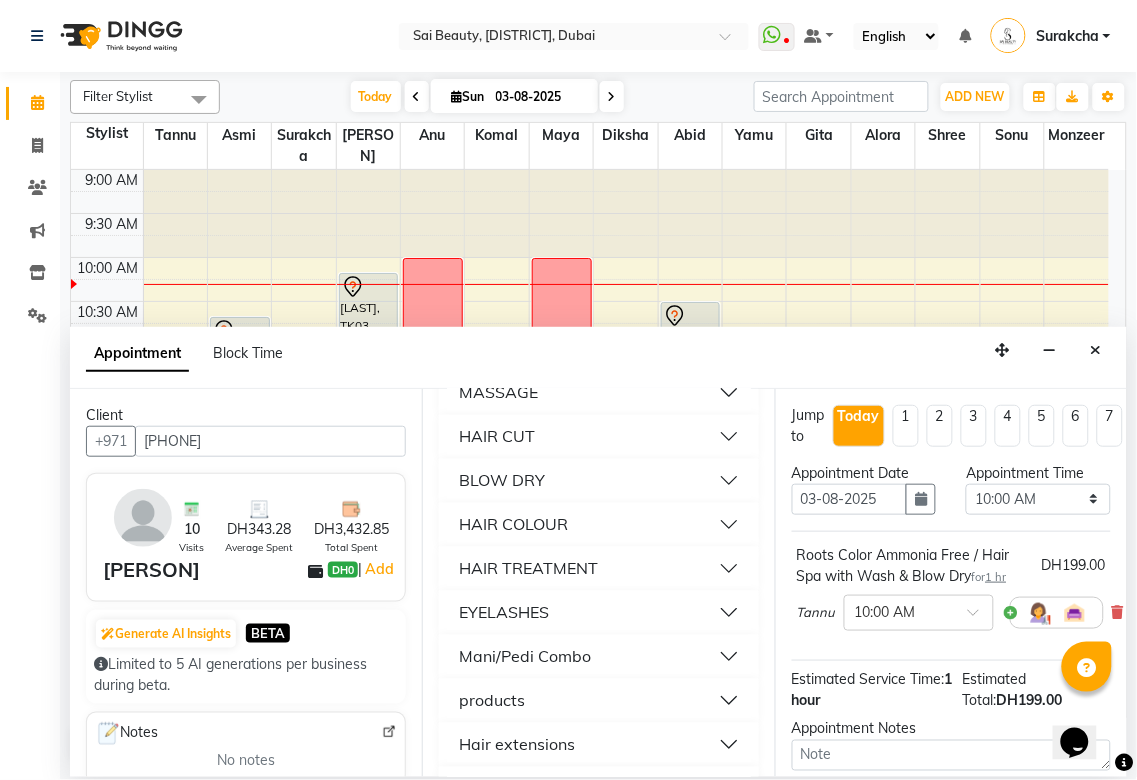 click on "Mani/Pedi Combo" at bounding box center [598, 657] 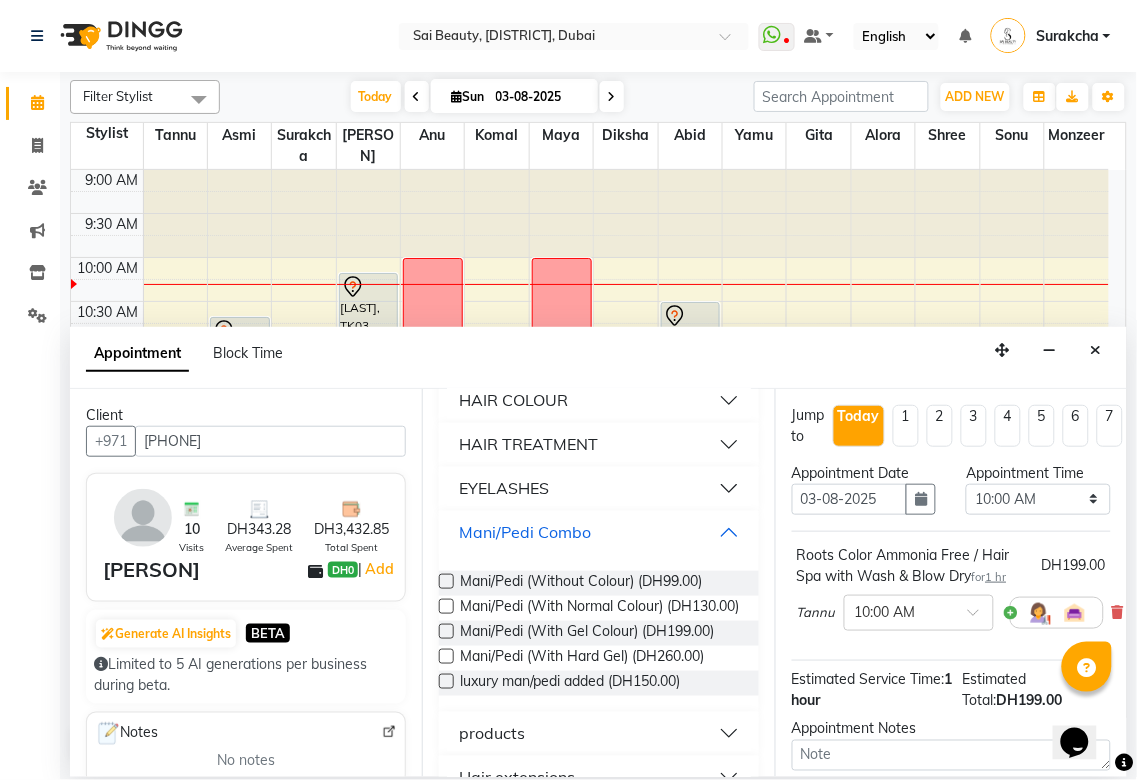 scroll, scrollTop: 1002, scrollLeft: 0, axis: vertical 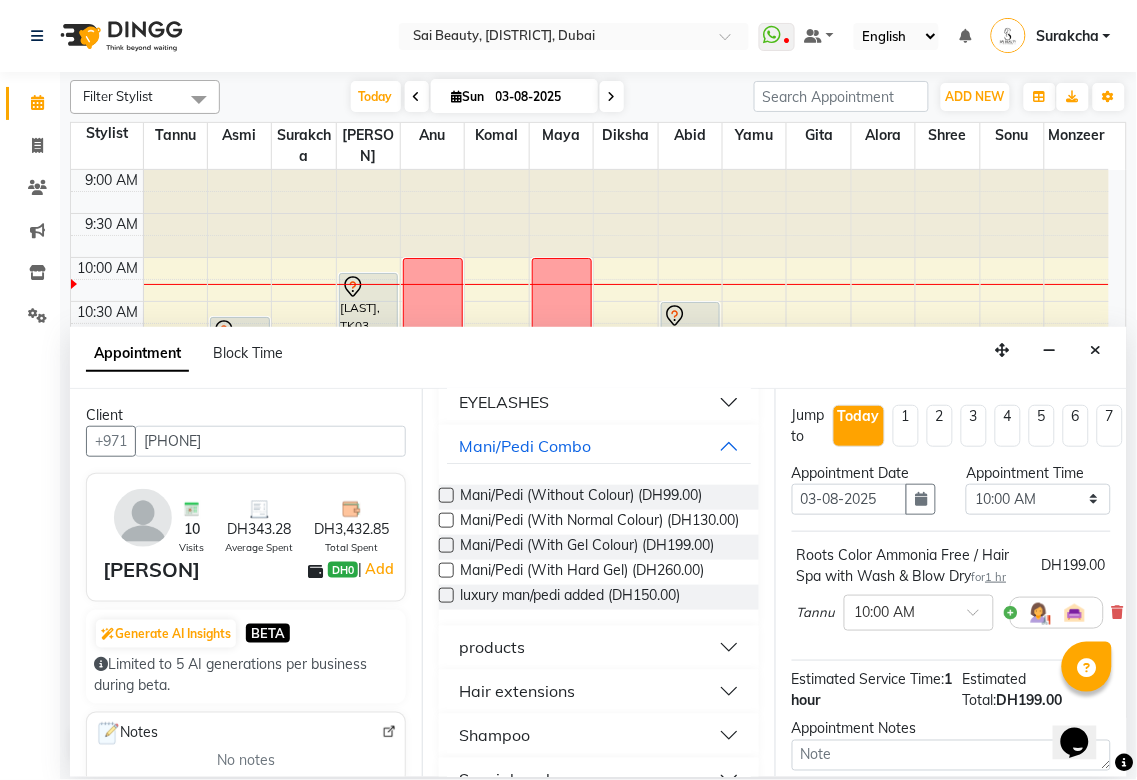 click at bounding box center [446, 495] 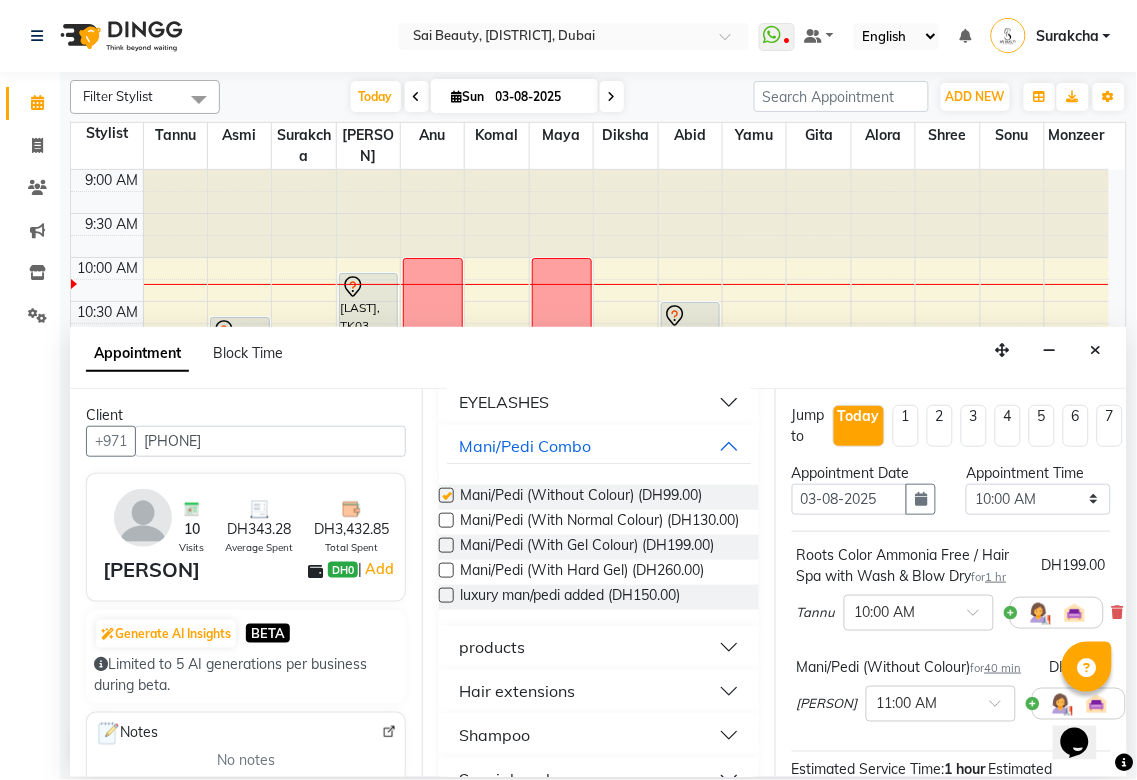 checkbox on "false" 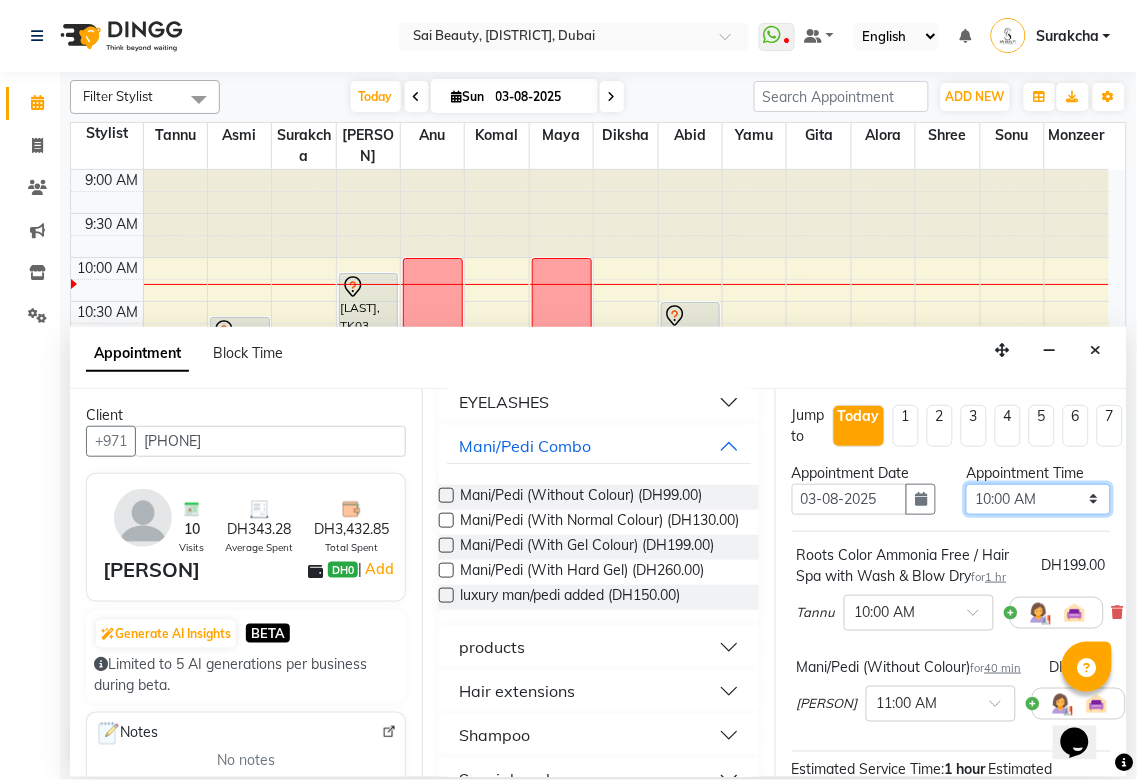 click on "Select 10:00 AM 10:05 AM 10:10 AM 10:15 AM 10:20 AM 10:25 AM 10:30 AM 10:35 AM 10:40 AM 10:45 AM 10:50 AM 10:55 AM 11:00 AM 11:05 AM 11:10 AM 11:15 AM 11:20 AM 11:25 AM 11:30 AM 11:35 AM 11:40 AM 11:45 AM 11:50 AM 11:55 AM 12:00 PM 12:05 PM 12:10 PM 12:15 PM 12:20 PM 12:25 PM 12:30 PM 12:35 PM 12:40 PM 12:45 PM 12:50 PM 12:55 PM 01:00 PM 01:05 PM 01:10 PM 01:15 PM 01:20 PM 01:25 PM 01:30 PM 01:35 PM 01:40 PM 01:45 PM 01:50 PM 01:55 PM 02:00 PM 02:05 PM 02:10 PM 02:15 PM 02:20 PM 02:25 PM 02:30 PM 02:35 PM 02:40 PM 02:45 PM 02:50 PM 02:55 PM 03:00 PM 03:05 PM 03:10 PM 03:15 PM 03:20 PM 03:25 PM 03:30 PM 03:35 PM 03:40 PM 03:45 PM 03:50 PM 03:55 PM 04:00 PM 04:05 PM 04:10 PM 04:15 PM 04:20 PM 04:25 PM 04:30 PM 04:35 PM 04:40 PM 04:45 PM 04:50 PM 04:55 PM 05:00 PM 05:05 PM 05:10 PM 05:15 PM 05:20 PM 05:25 PM 05:30 PM 05:35 PM 05:40 PM 05:45 PM 05:50 PM 05:55 PM 06:00 PM 06:05 PM 06:10 PM 06:15 PM 06:20 PM 06:25 PM 06:30 PM 06:35 PM 06:40 PM 06:45 PM 06:50 PM 06:55 PM 07:00 PM 07:05 PM 07:10 PM 07:15 PM 07:20 PM" at bounding box center [1038, 499] 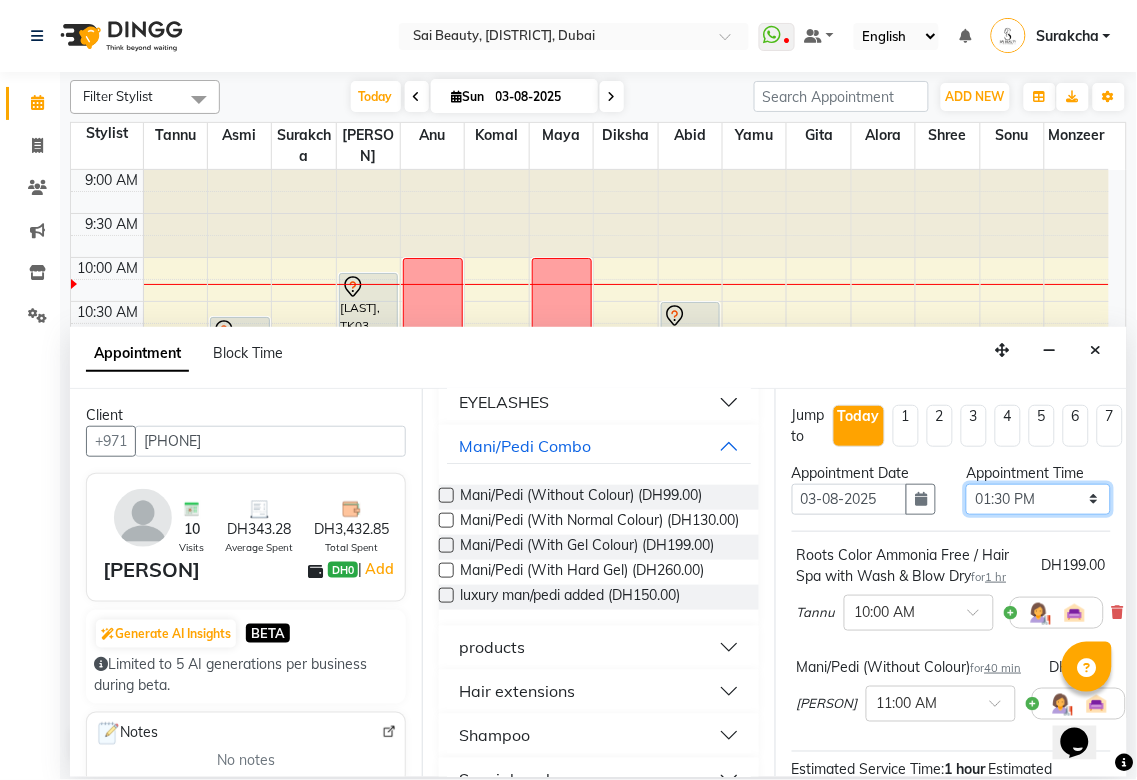 click on "Select 10:00 AM 10:05 AM 10:10 AM 10:15 AM 10:20 AM 10:25 AM 10:30 AM 10:35 AM 10:40 AM 10:45 AM 10:50 AM 10:55 AM 11:00 AM 11:05 AM 11:10 AM 11:15 AM 11:20 AM 11:25 AM 11:30 AM 11:35 AM 11:40 AM 11:45 AM 11:50 AM 11:55 AM 12:00 PM 12:05 PM 12:10 PM 12:15 PM 12:20 PM 12:25 PM 12:30 PM 12:35 PM 12:40 PM 12:45 PM 12:50 PM 12:55 PM 01:00 PM 01:05 PM 01:10 PM 01:15 PM 01:20 PM 01:25 PM 01:30 PM 01:35 PM 01:40 PM 01:45 PM 01:50 PM 01:55 PM 02:00 PM 02:05 PM 02:10 PM 02:15 PM 02:20 PM 02:25 PM 02:30 PM 02:35 PM 02:40 PM 02:45 PM 02:50 PM 02:55 PM 03:00 PM 03:05 PM 03:10 PM 03:15 PM 03:20 PM 03:25 PM 03:30 PM 03:35 PM 03:40 PM 03:45 PM 03:50 PM 03:55 PM 04:00 PM 04:05 PM 04:10 PM 04:15 PM 04:20 PM 04:25 PM 04:30 PM 04:35 PM 04:40 PM 04:45 PM 04:50 PM 04:55 PM 05:00 PM 05:05 PM 05:10 PM 05:15 PM 05:20 PM 05:25 PM 05:30 PM 05:35 PM 05:40 PM 05:45 PM 05:50 PM 05:55 PM 06:00 PM 06:05 PM 06:10 PM 06:15 PM 06:20 PM 06:25 PM 06:30 PM 06:35 PM 06:40 PM 06:45 PM 06:50 PM 06:55 PM 07:00 PM 07:05 PM 07:10 PM 07:15 PM 07:20 PM" at bounding box center [1038, 499] 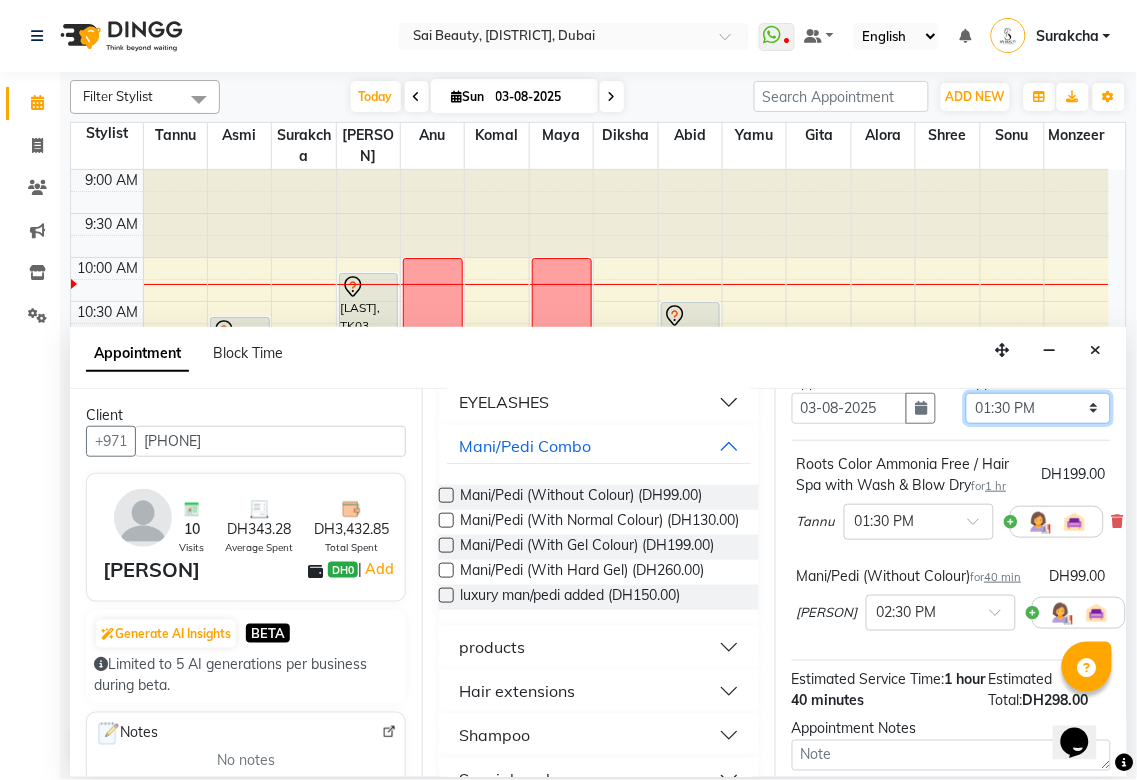 scroll, scrollTop: 325, scrollLeft: 0, axis: vertical 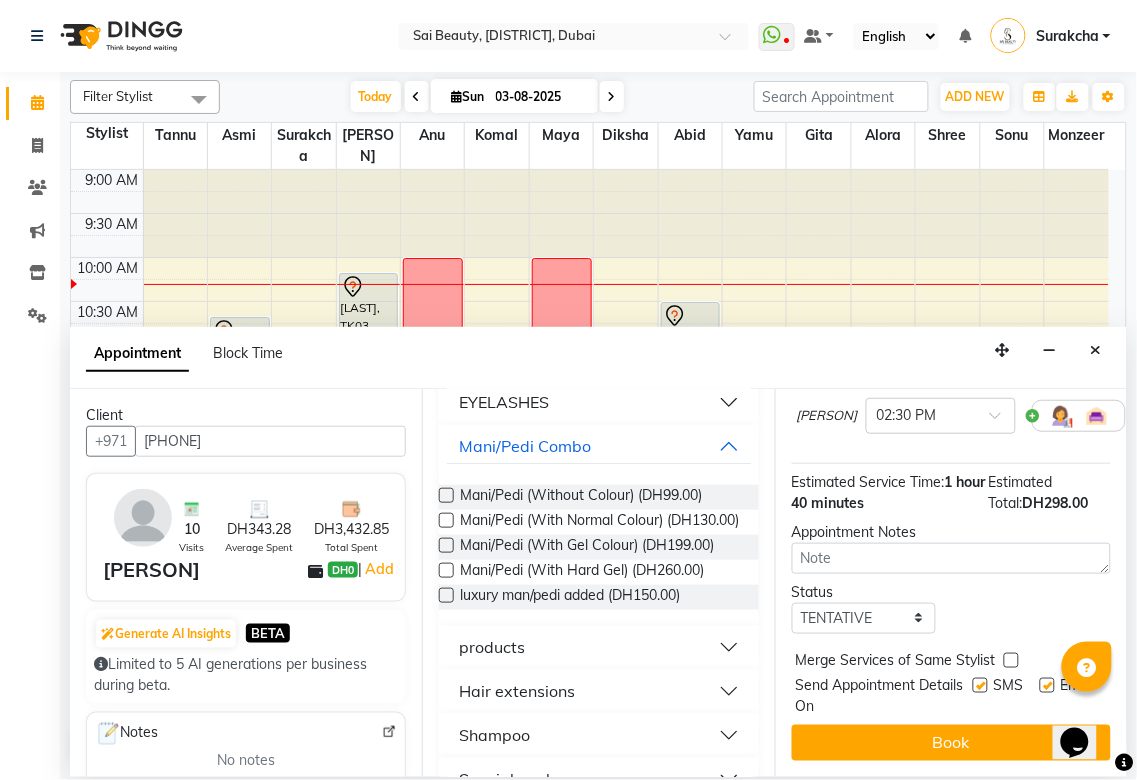 click at bounding box center [1011, 660] 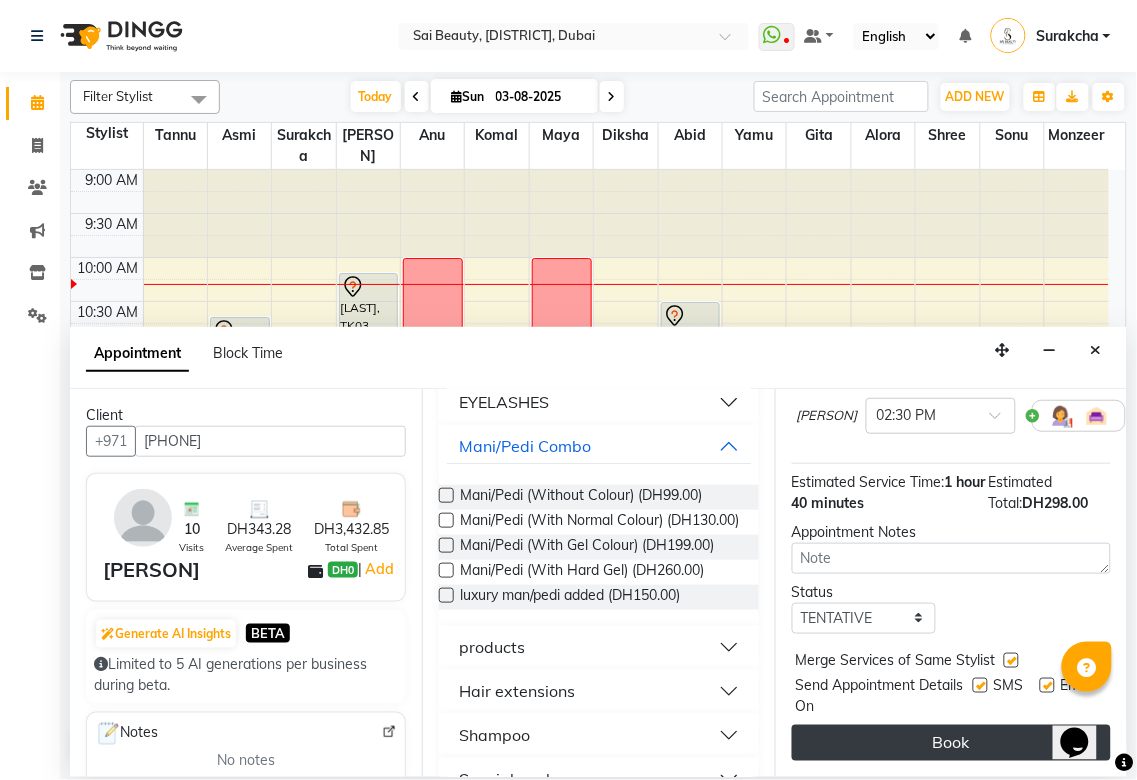 click on "Book" at bounding box center (951, 743) 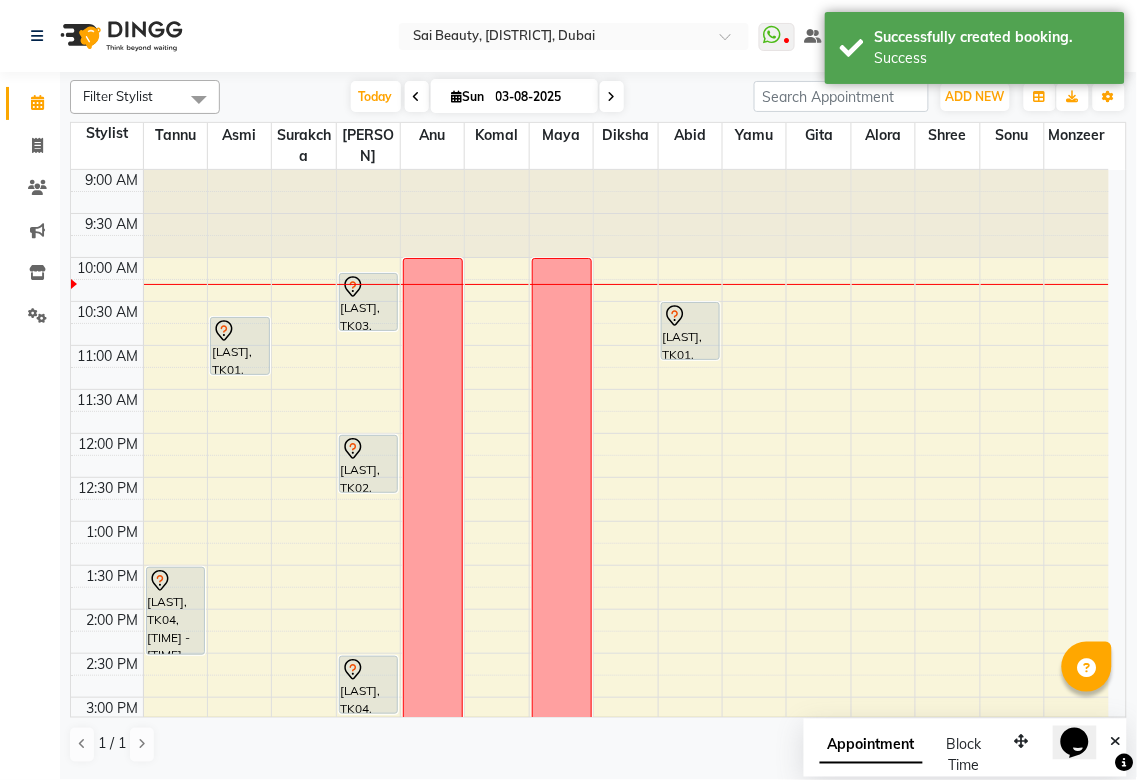 click on "Appointment" at bounding box center (871, 746) 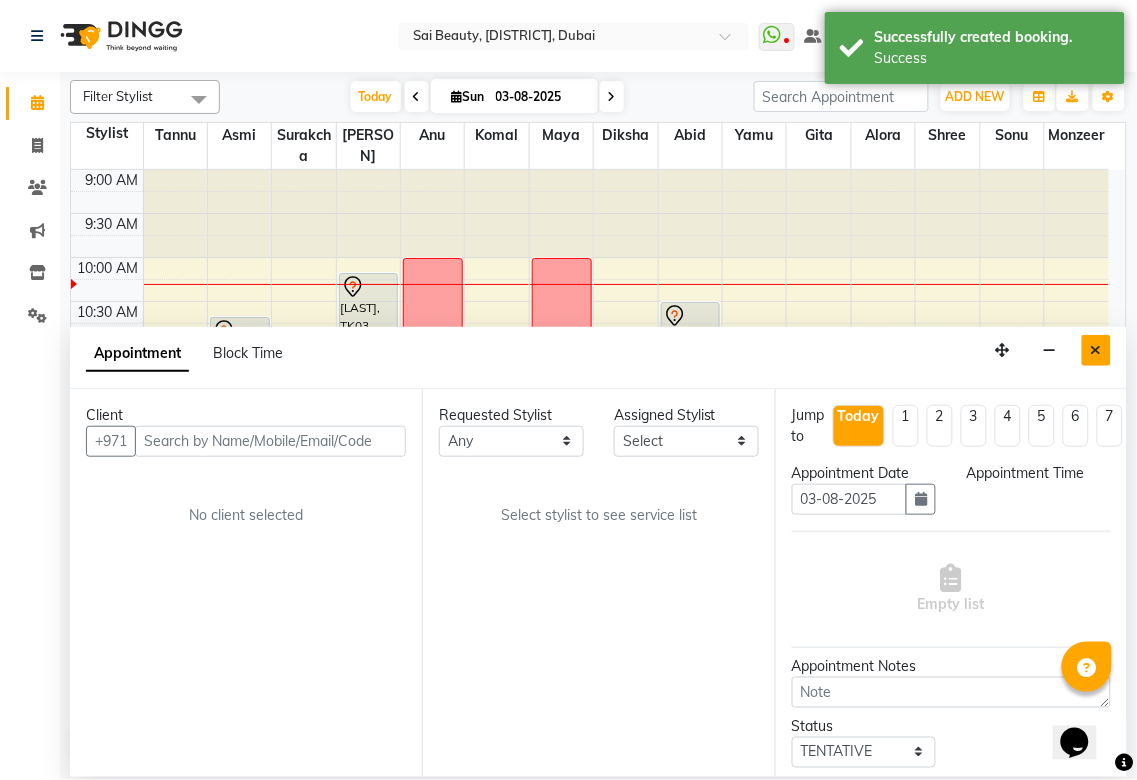 click at bounding box center (1096, 350) 